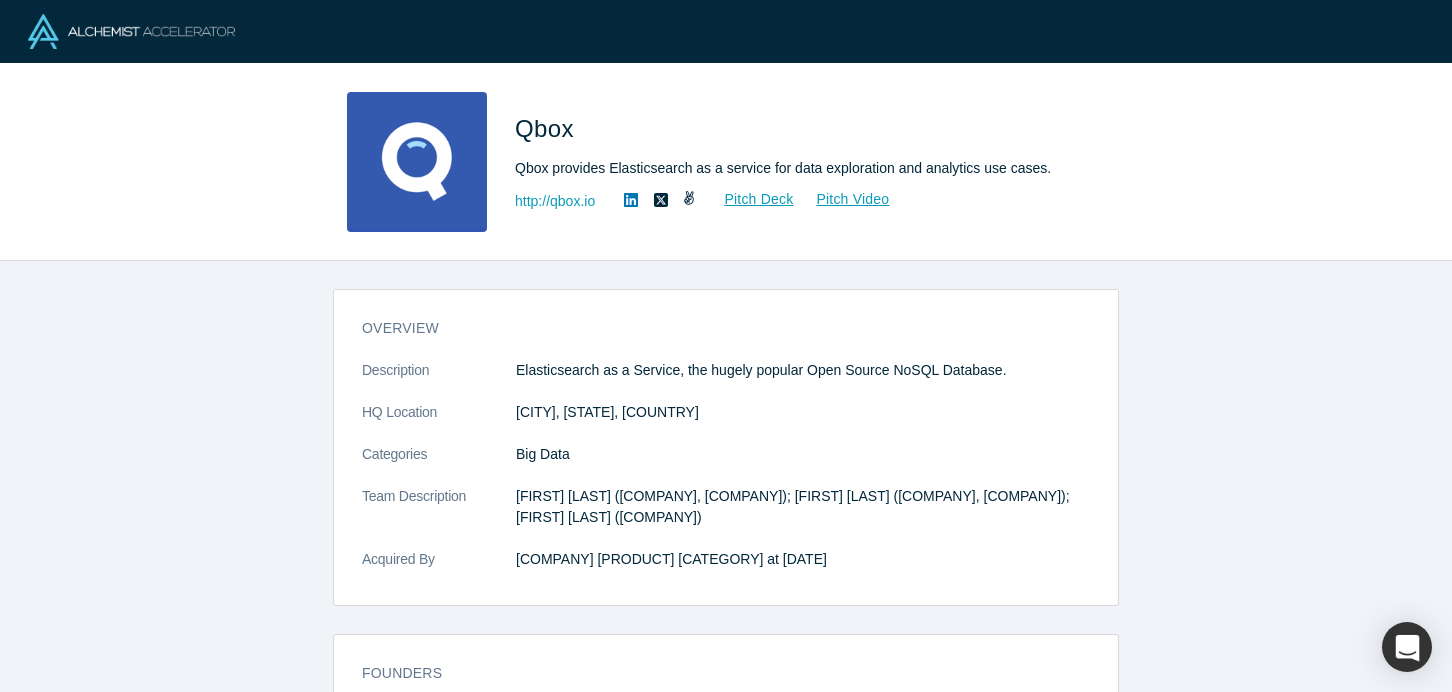 scroll, scrollTop: 0, scrollLeft: 0, axis: both 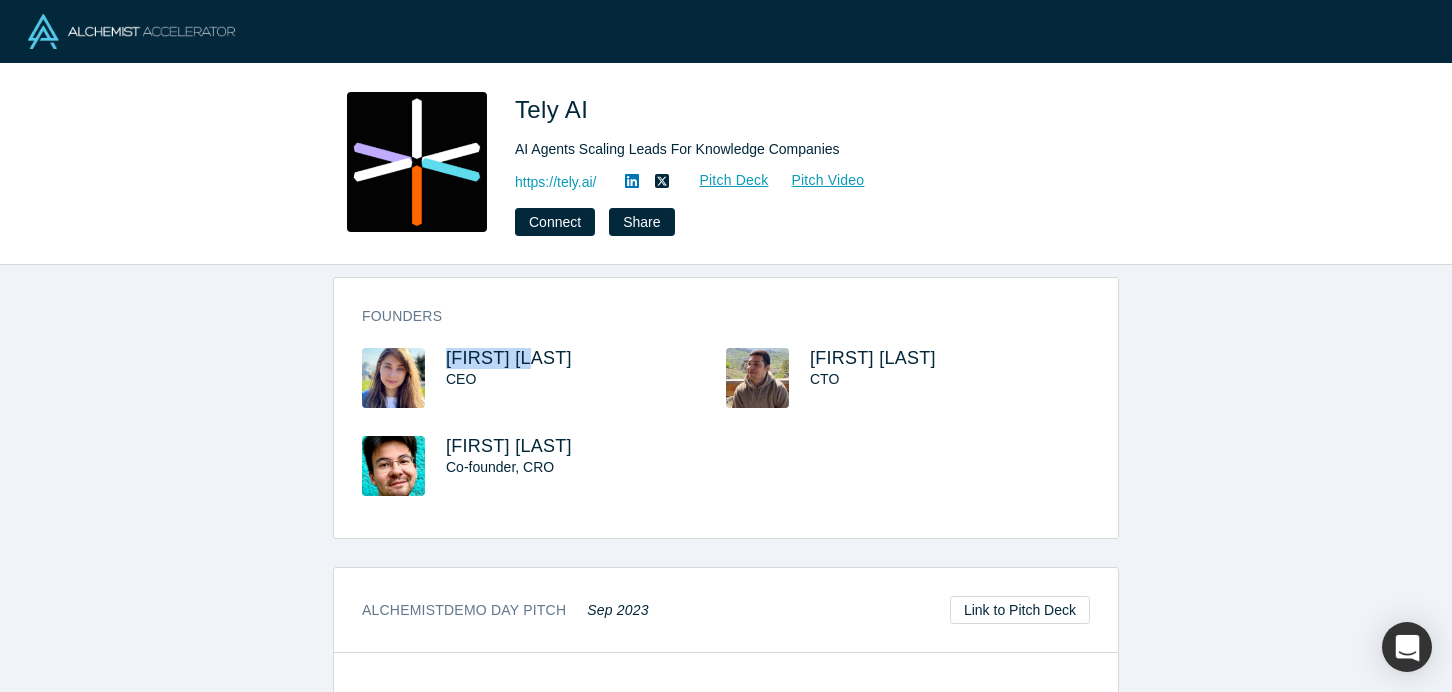 drag, startPoint x: 533, startPoint y: 359, endPoint x: 435, endPoint y: 359, distance: 98 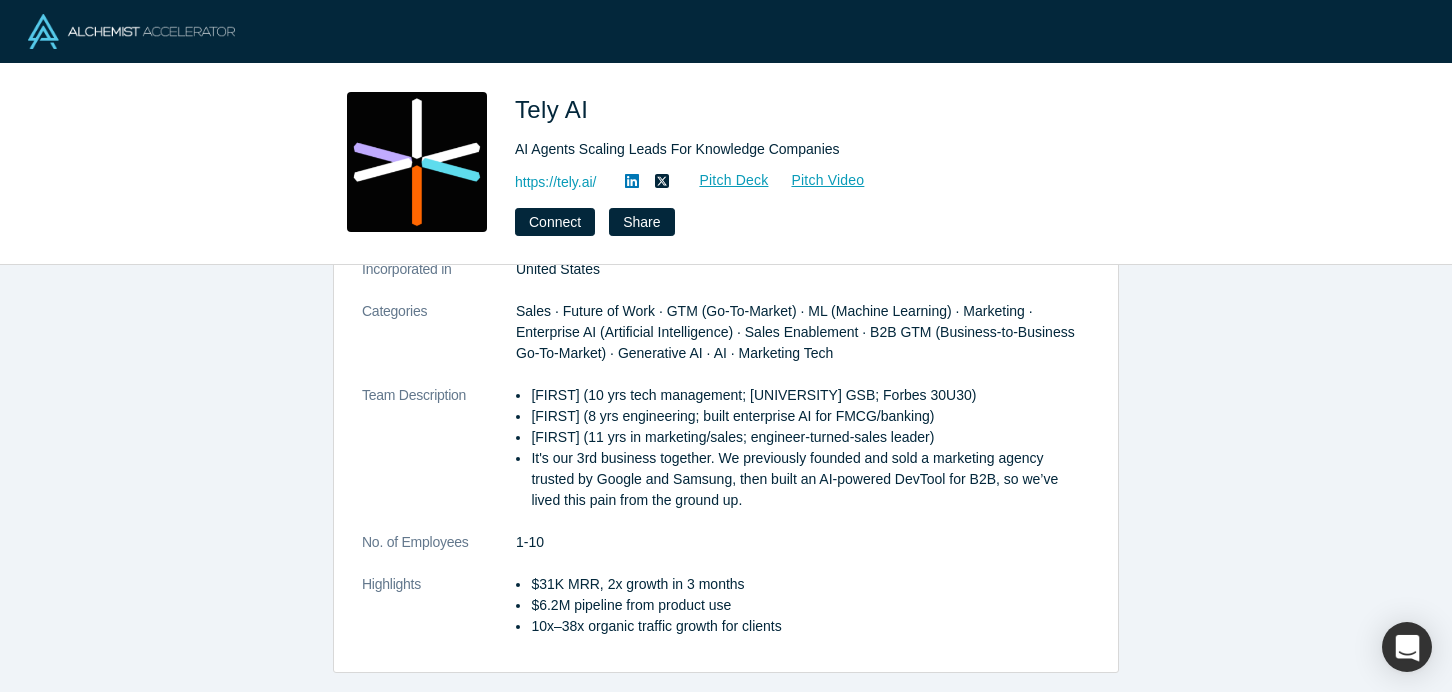 scroll, scrollTop: 0, scrollLeft: 0, axis: both 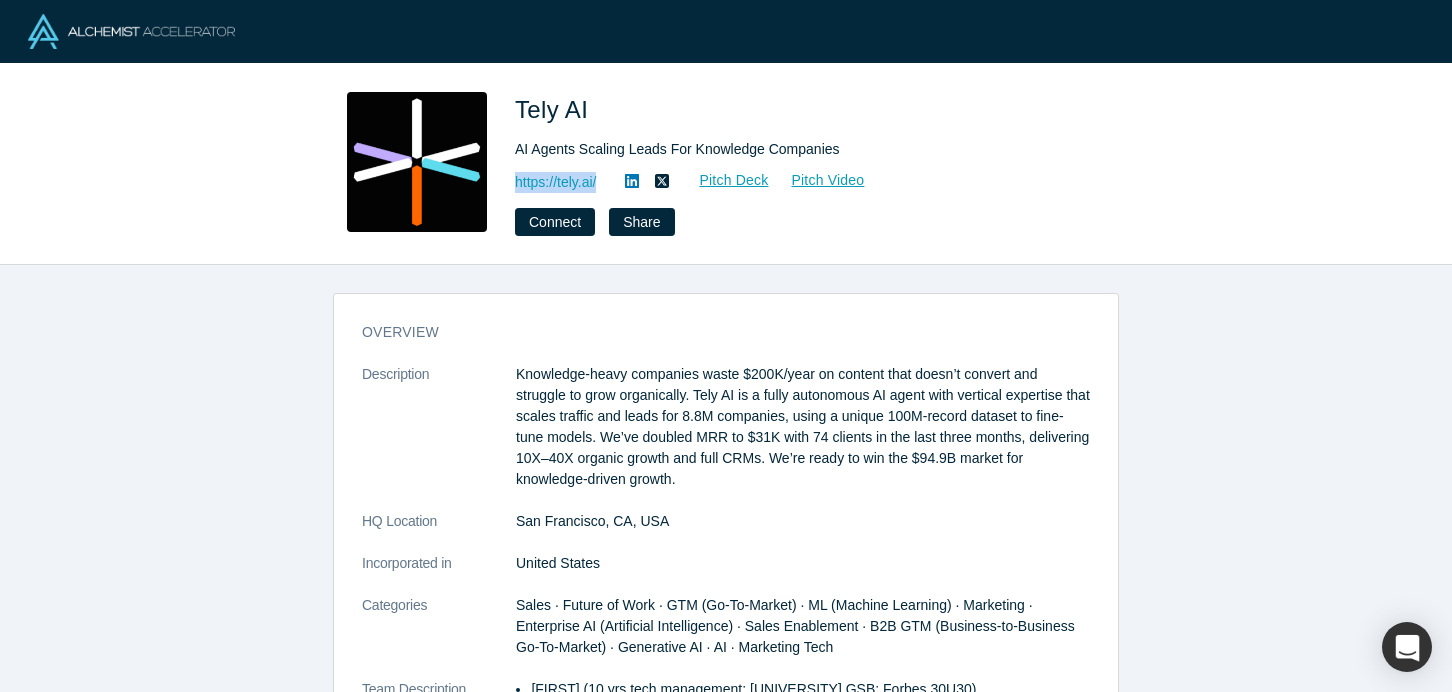 click 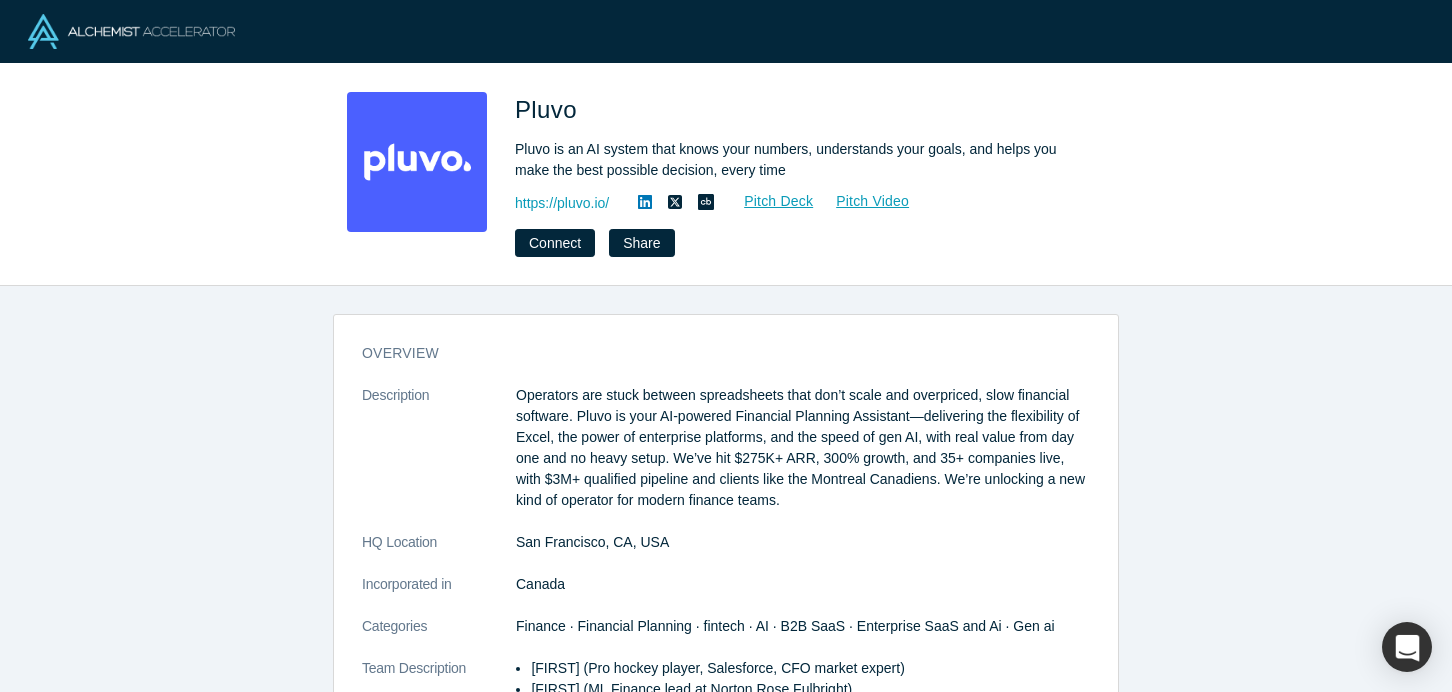 scroll, scrollTop: 0, scrollLeft: 0, axis: both 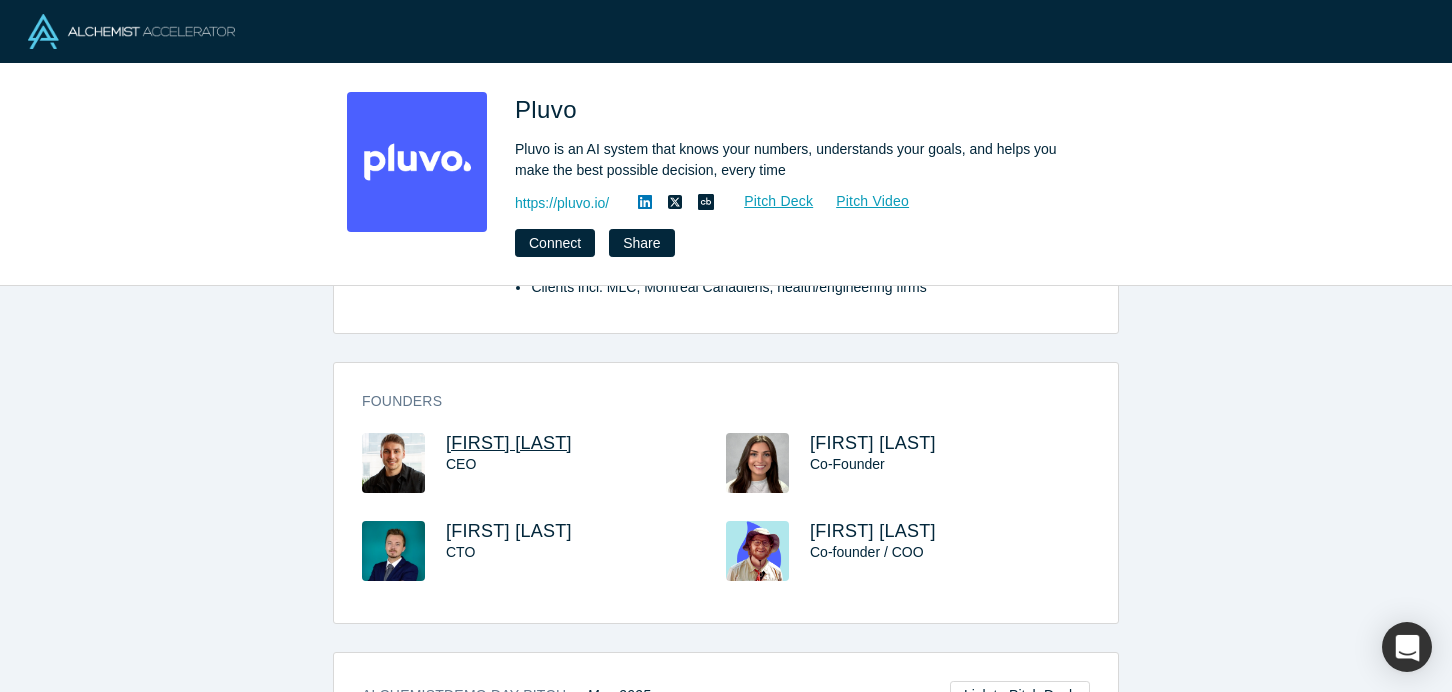 drag, startPoint x: 620, startPoint y: 435, endPoint x: 446, endPoint y: 443, distance: 174.1838 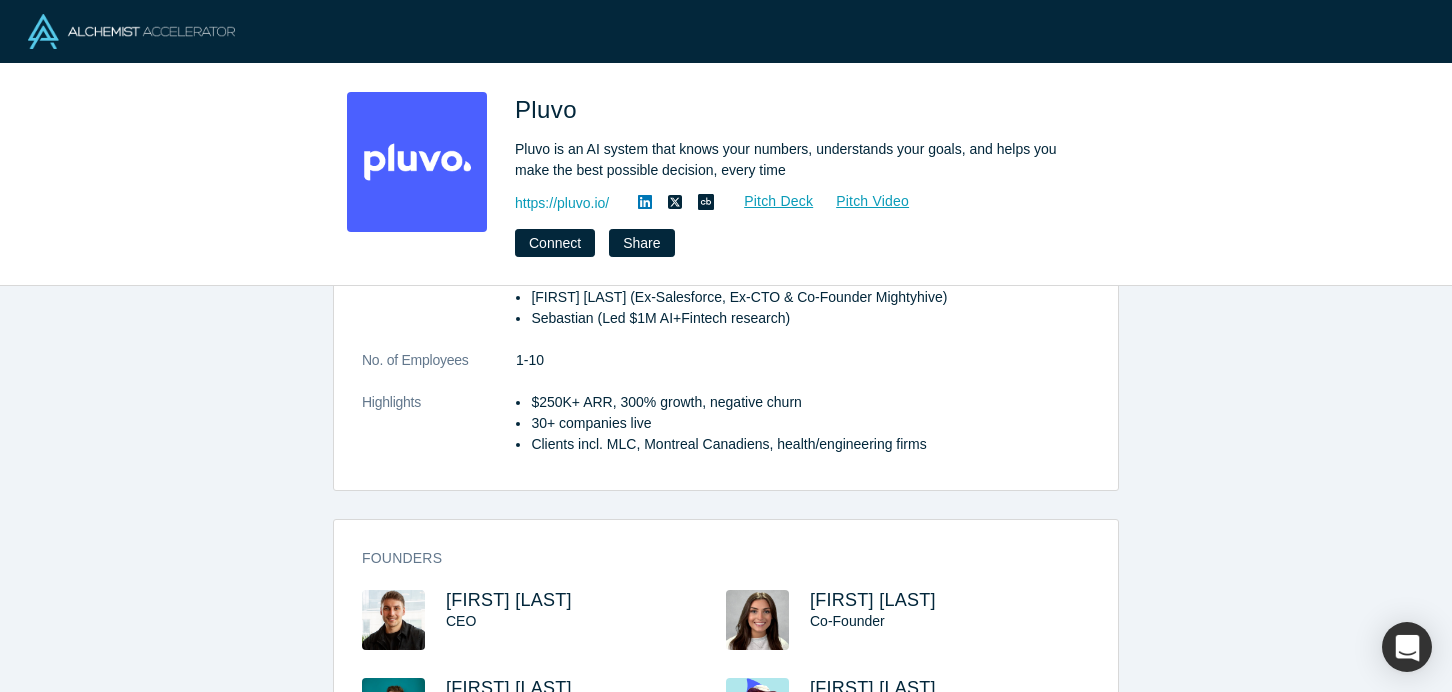 scroll, scrollTop: 334, scrollLeft: 0, axis: vertical 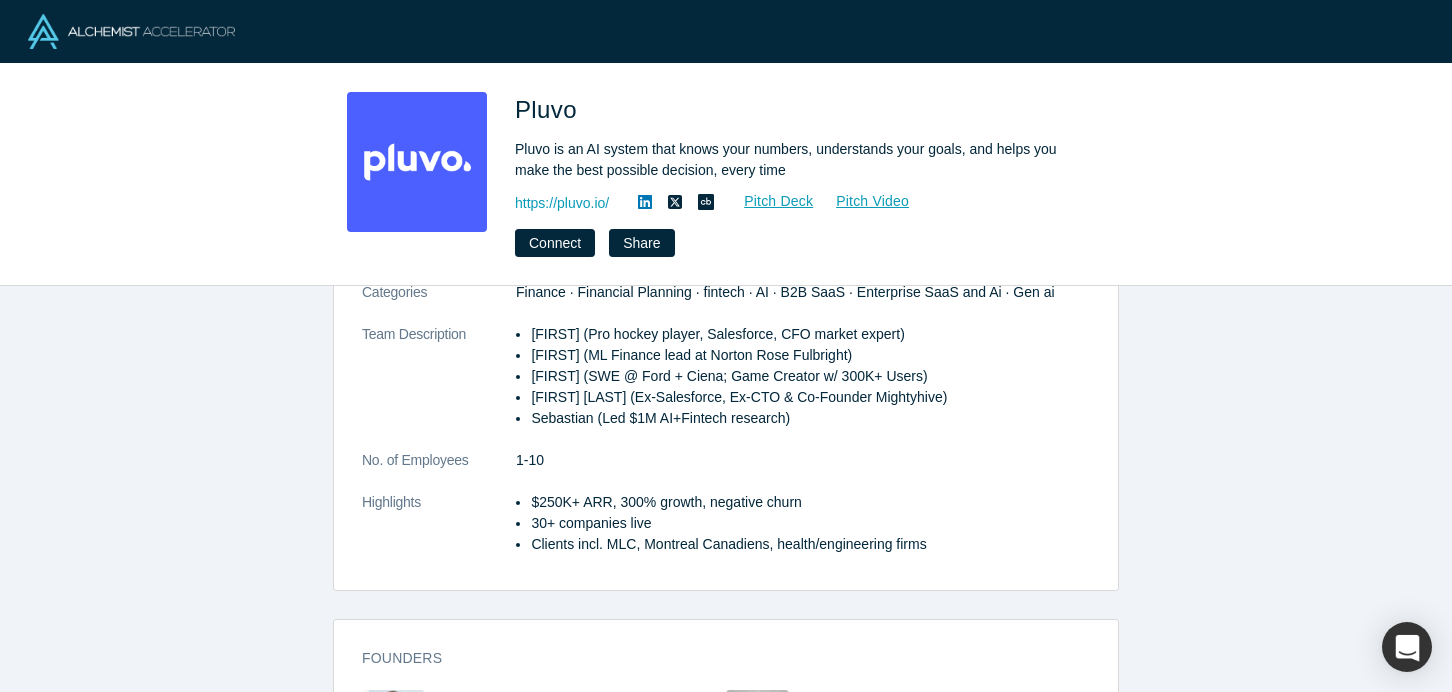 click 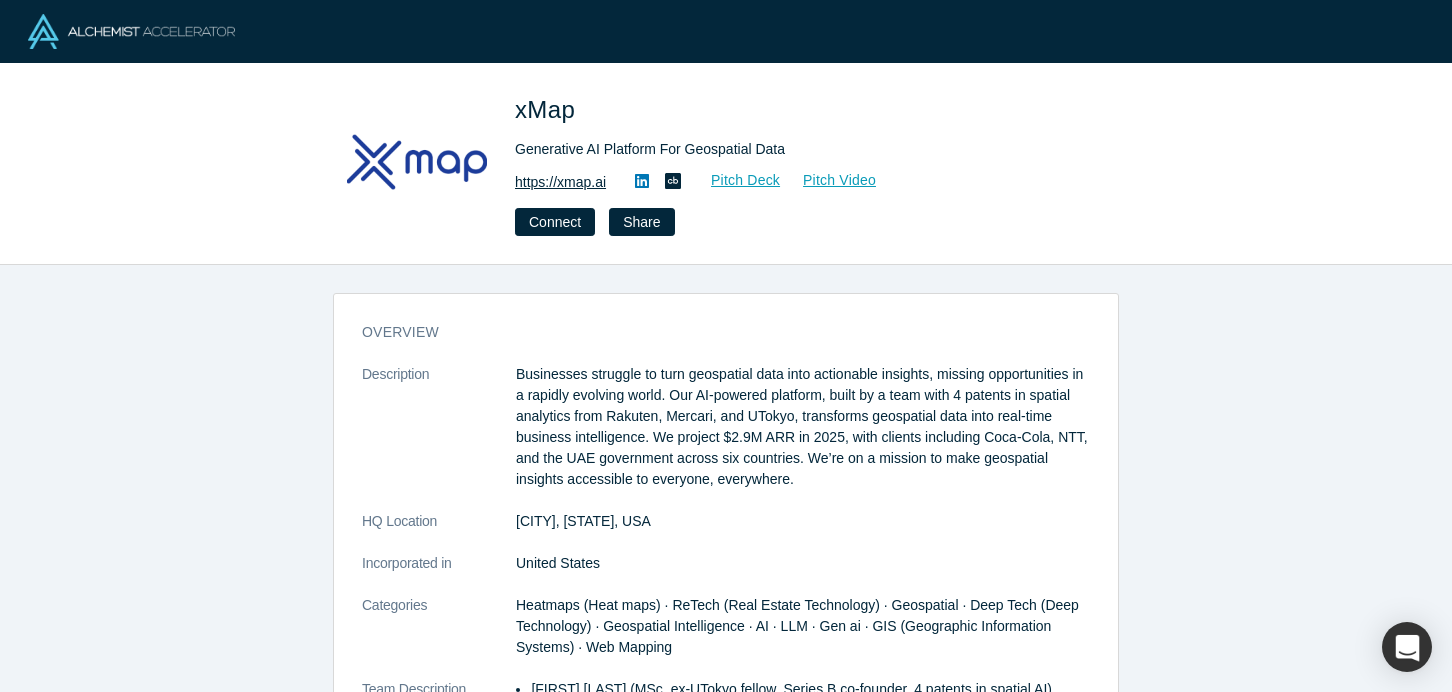 scroll, scrollTop: 0, scrollLeft: 0, axis: both 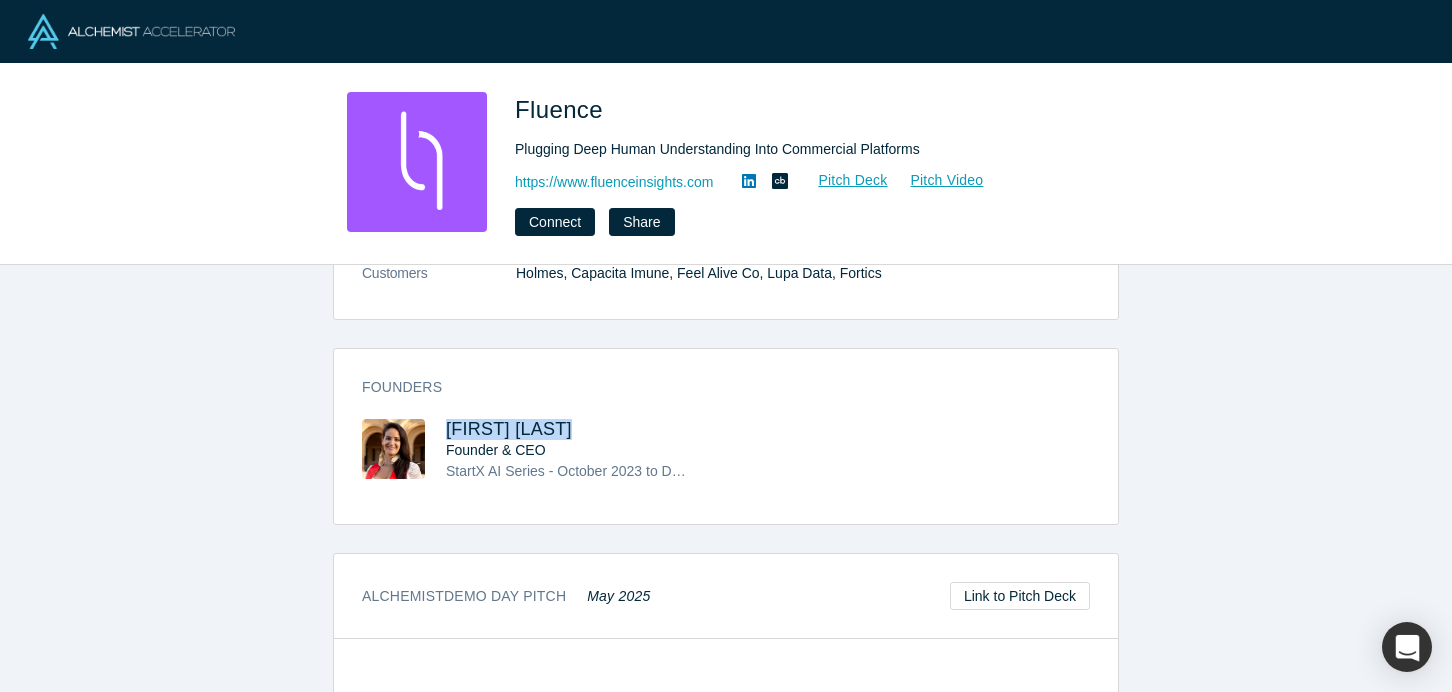 drag, startPoint x: 583, startPoint y: 425, endPoint x: 436, endPoint y: 430, distance: 147.085 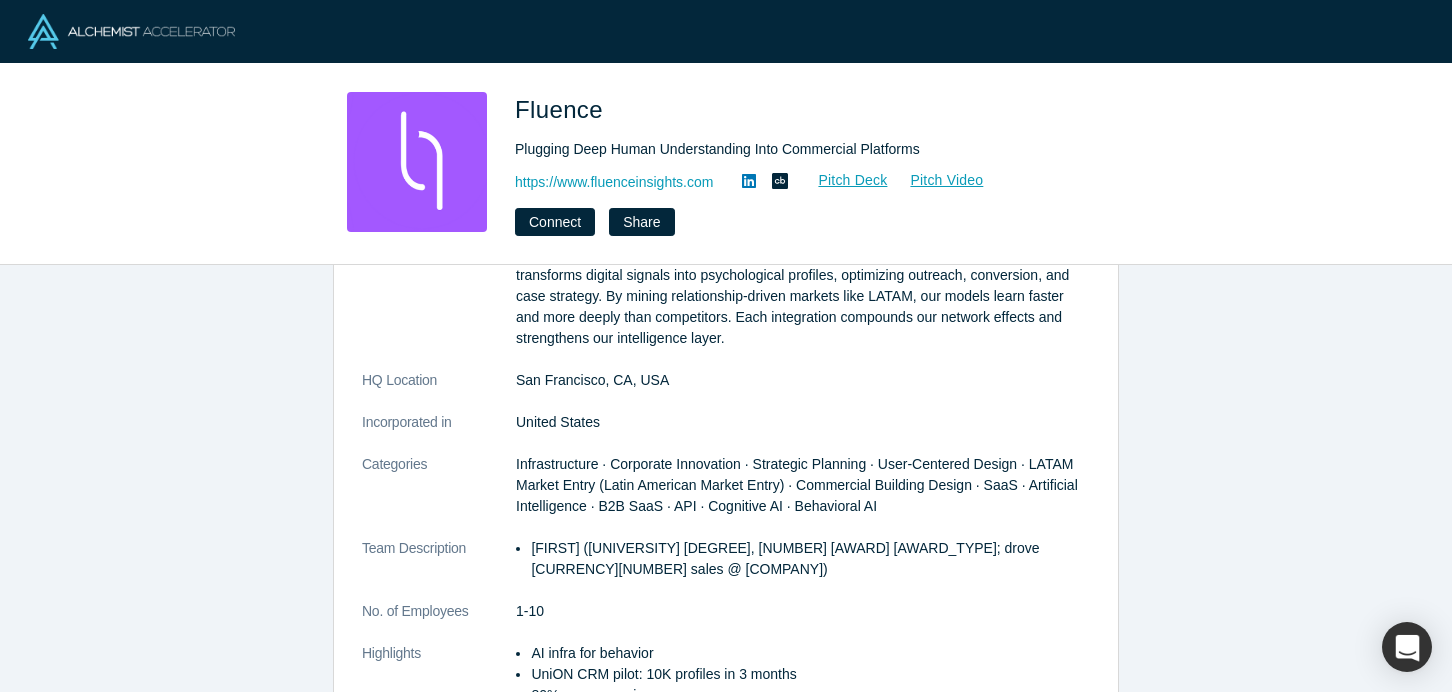 scroll, scrollTop: 147, scrollLeft: 0, axis: vertical 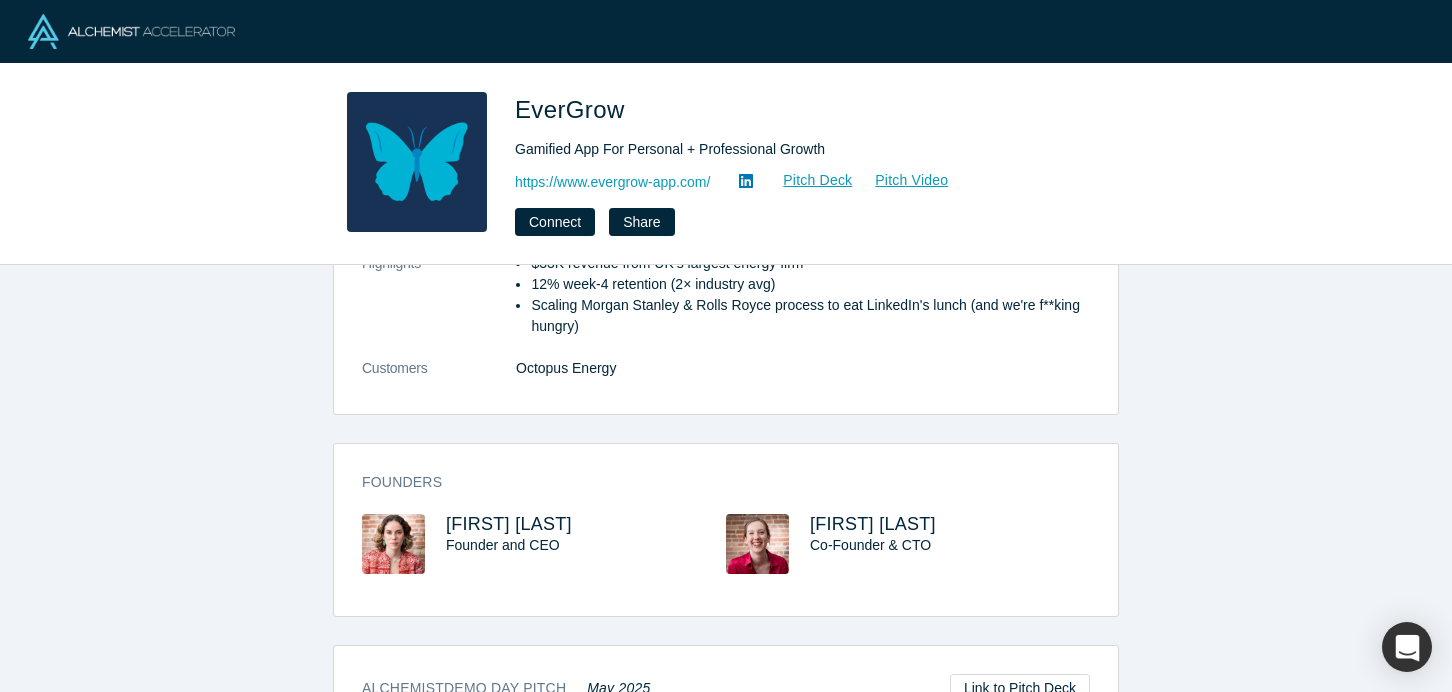 drag, startPoint x: 598, startPoint y: 521, endPoint x: 443, endPoint y: 523, distance: 155.01291 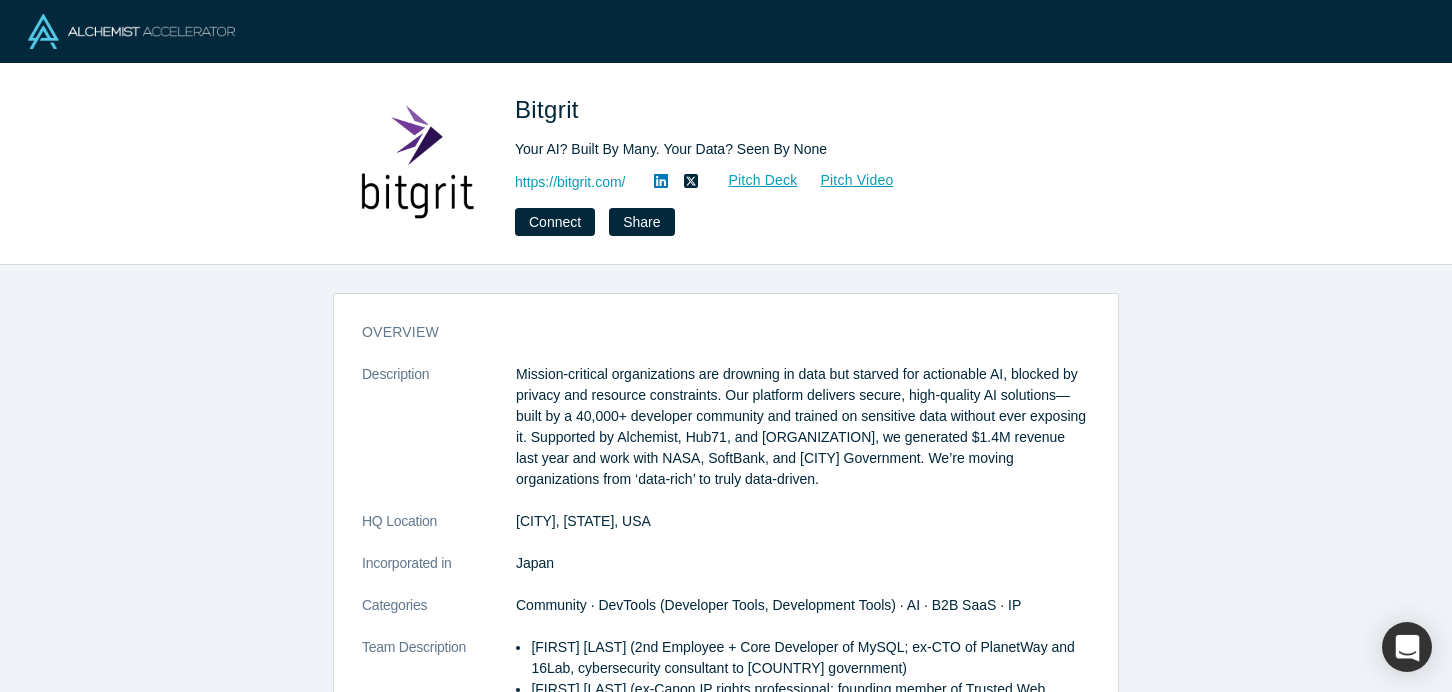 scroll, scrollTop: 0, scrollLeft: 0, axis: both 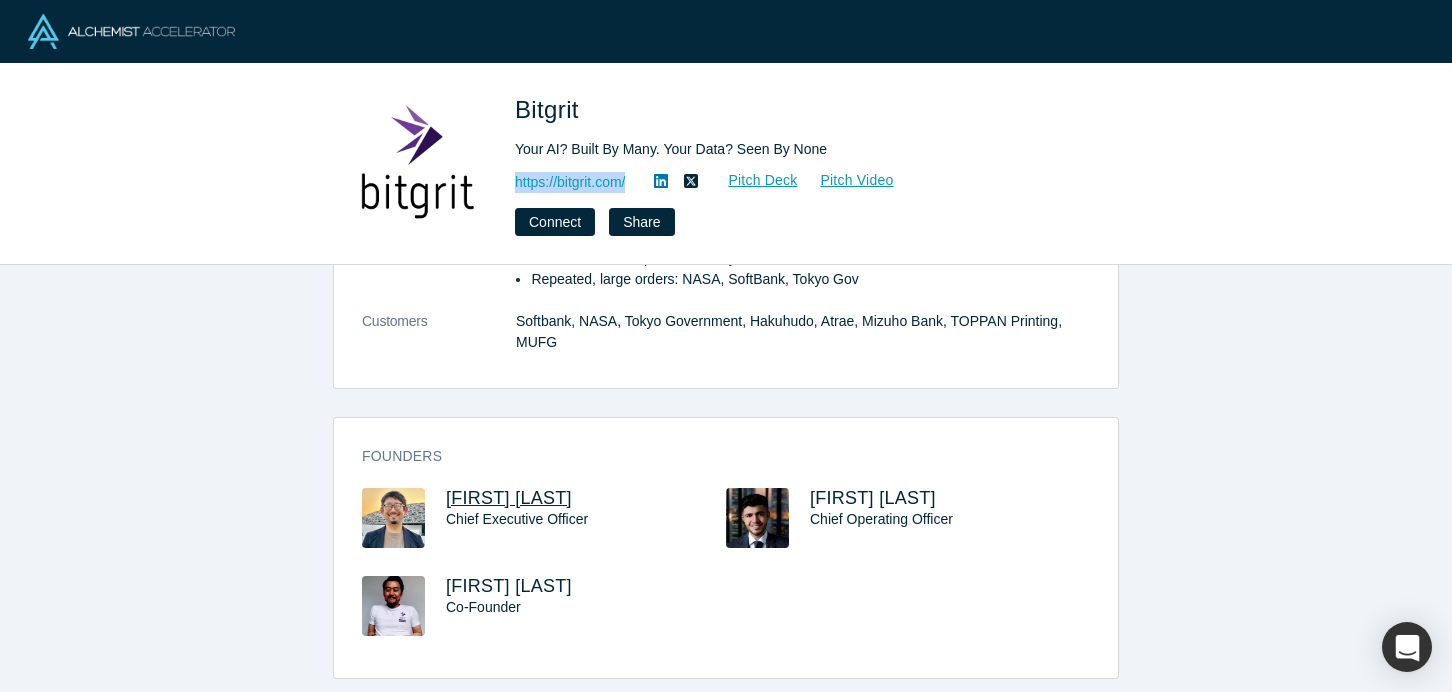 drag, startPoint x: 610, startPoint y: 520, endPoint x: 446, endPoint y: 523, distance: 164.02744 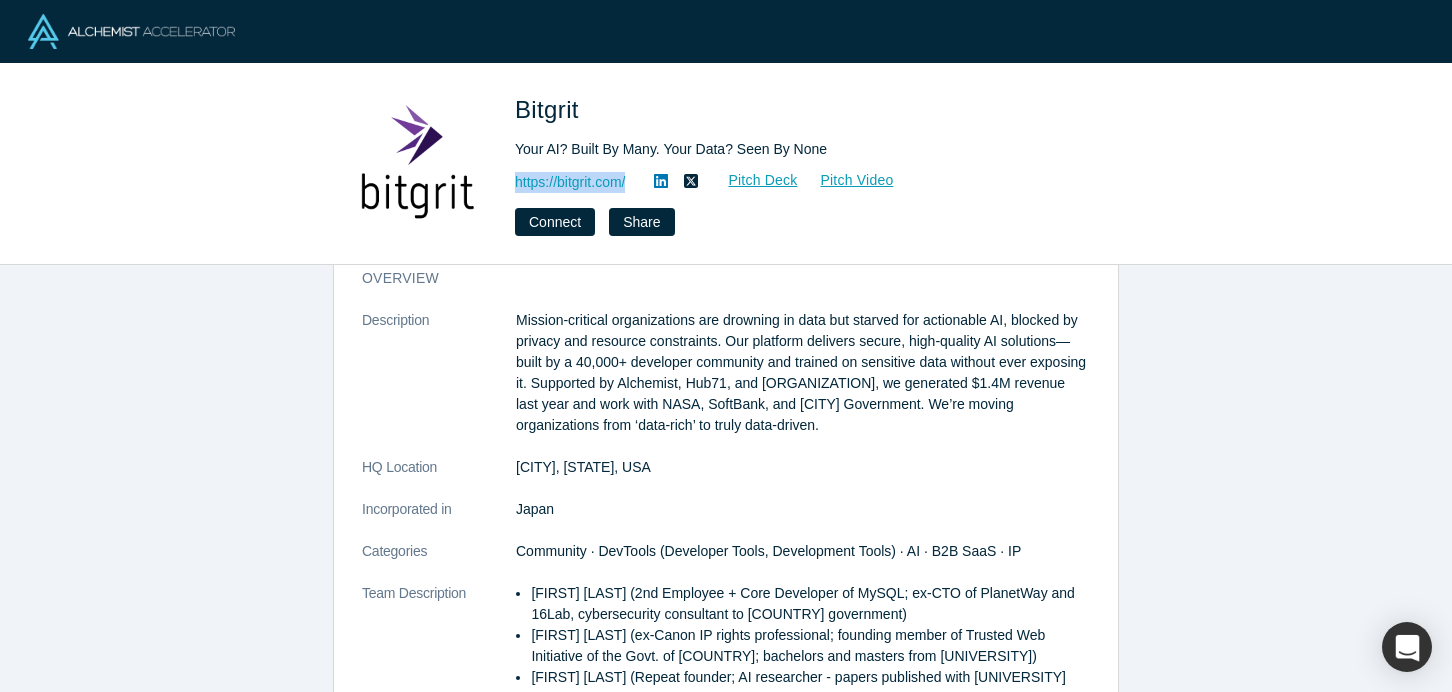 scroll, scrollTop: 0, scrollLeft: 0, axis: both 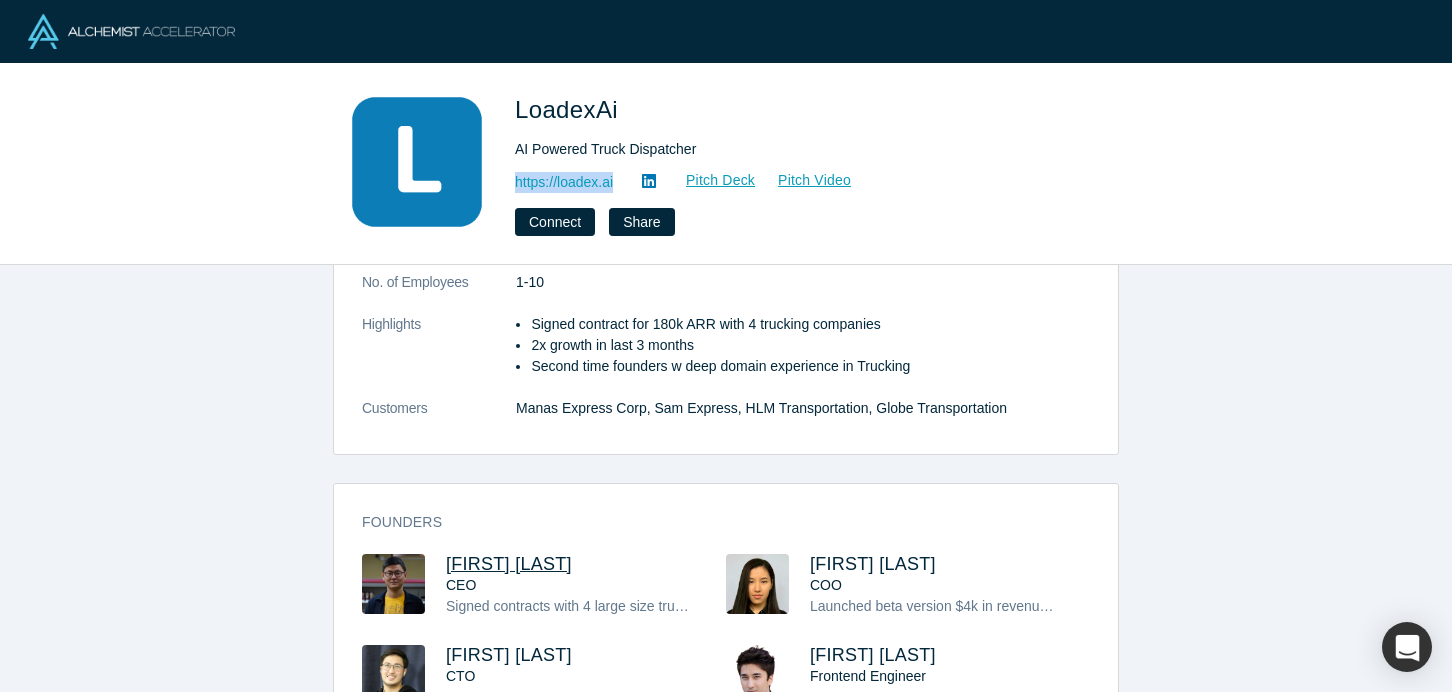 drag, startPoint x: 616, startPoint y: 562, endPoint x: 447, endPoint y: 562, distance: 169 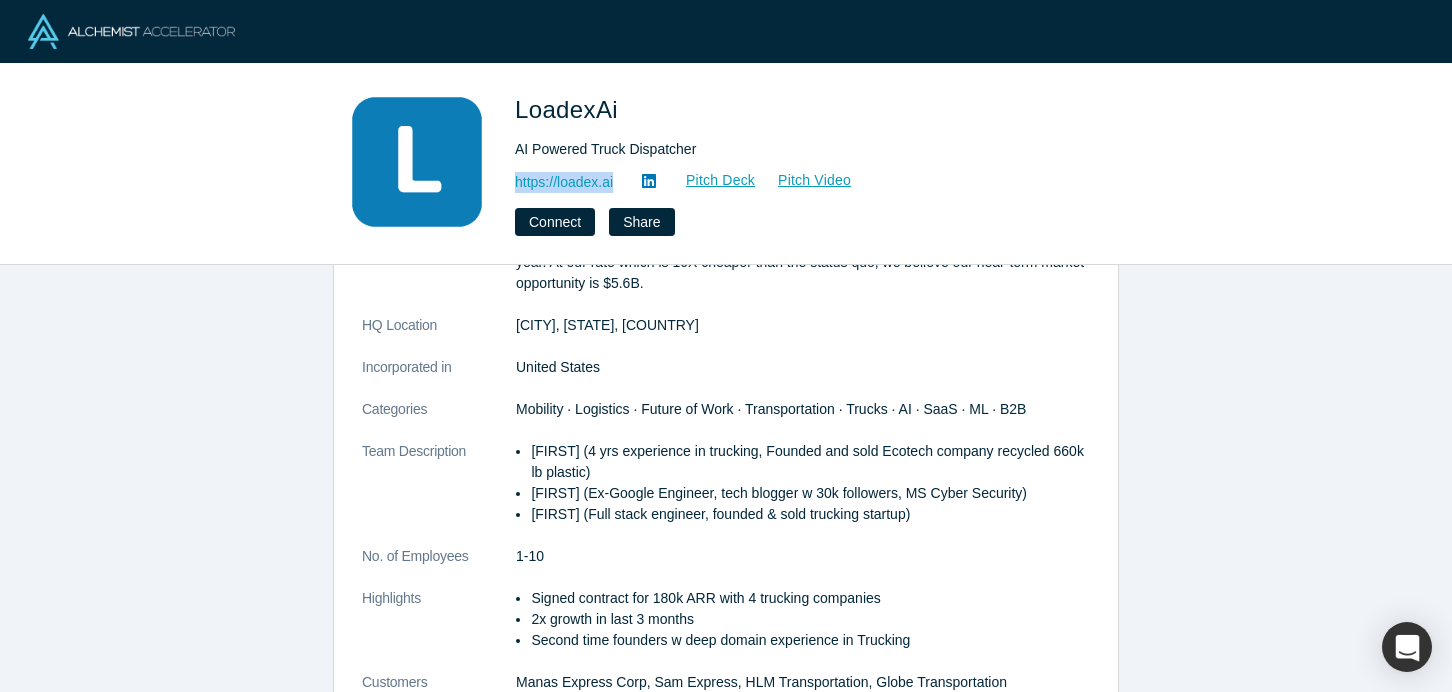 scroll, scrollTop: 247, scrollLeft: 0, axis: vertical 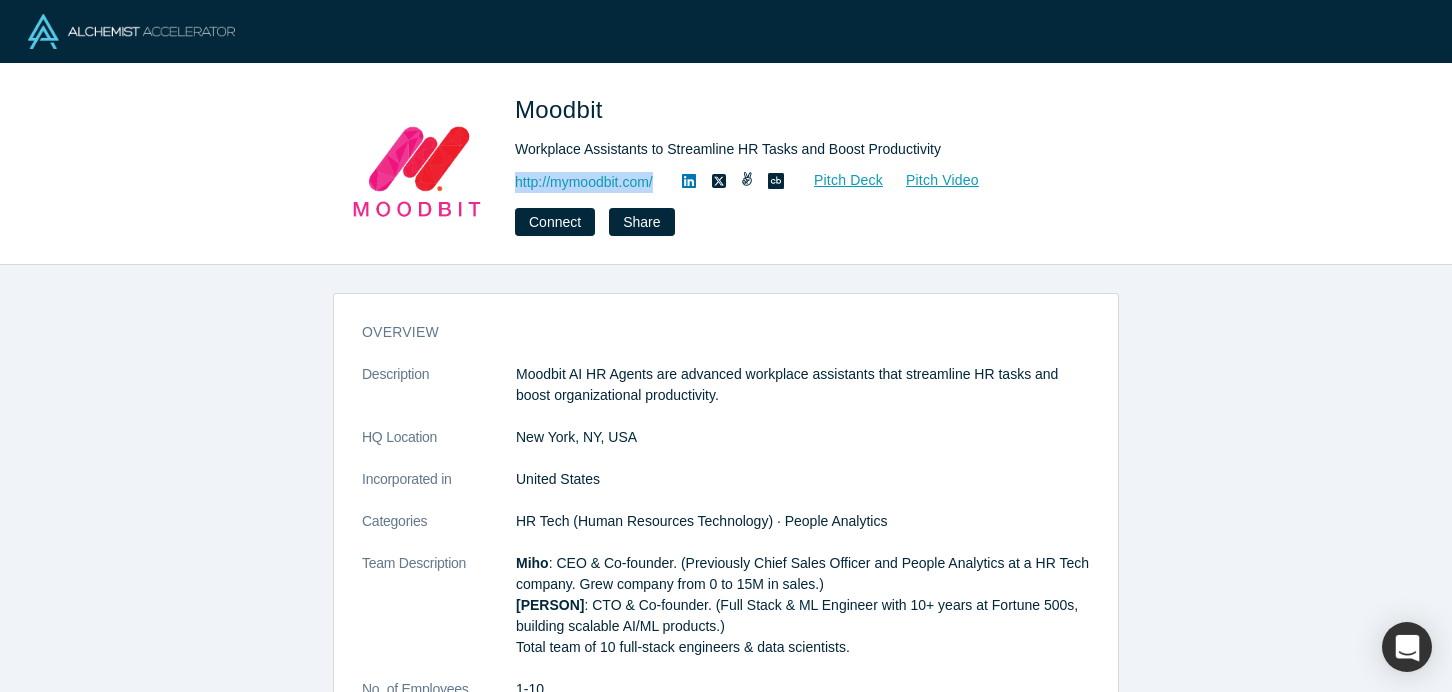 click on "Description Moodbit AI HR Agents are advanced workplace assistants that streamline HR tasks and boost organizational productivity. HQ Location New York, NY, USA Incorporated in United States Categories HR Tech (Human Resources Technology) · People Analytics Team Description Miho : CEO & Co-founder. (Previously Chief Sales Officer and People Analytics at a HR Tech company. Grew company from 0 to 15M in sales.)
Alfred : CTO & Co-founder. (Full Stack & ML Engineer with 10+ years at Fortune 500s, building scalable AI/ML products.)
Total team of 10 full-stack engineers & data scientists. No. of Employees 1-10 Highlights -Google Accelerator backed startup.
-Trusted by 800+ organizations, including Fortune 500 companies
-Consistently achieving 15% MoM growth." 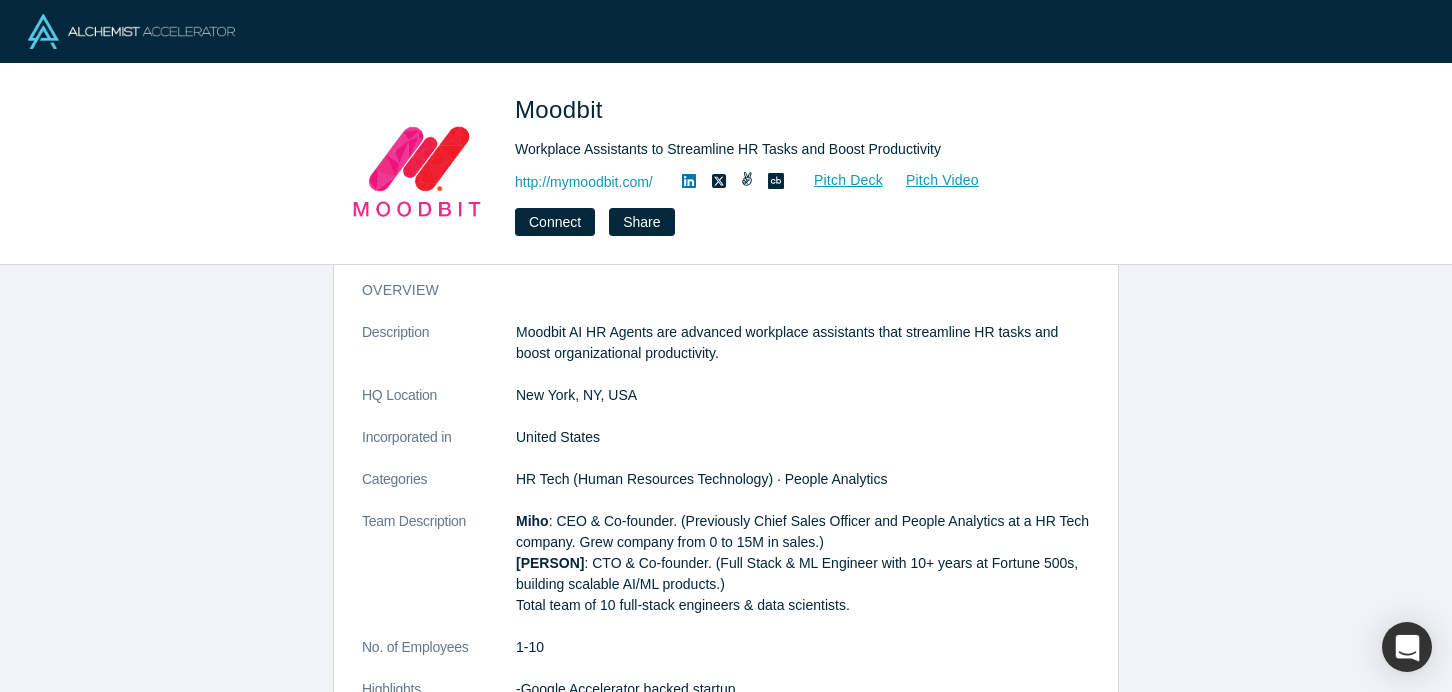 scroll, scrollTop: 49, scrollLeft: 0, axis: vertical 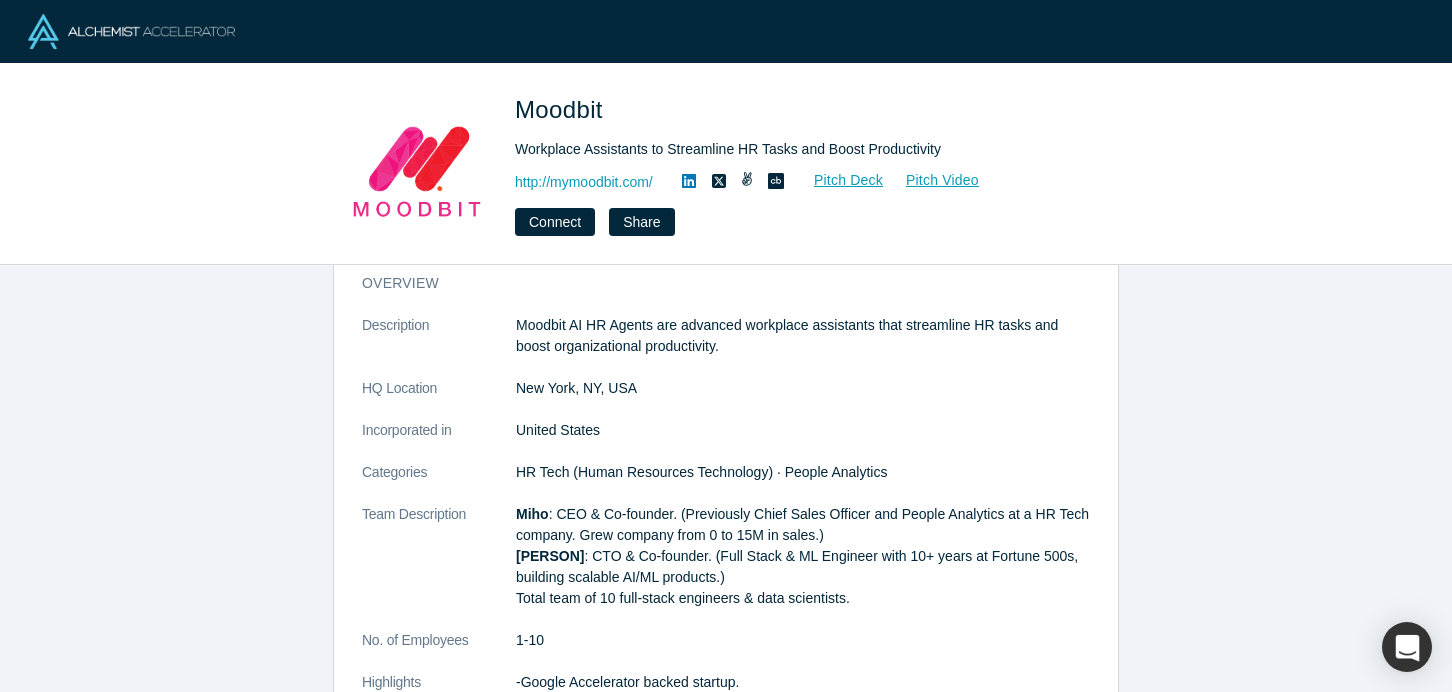 click on "HR Tech (Human Resources Technology) · People Analytics" at bounding box center (701, 472) 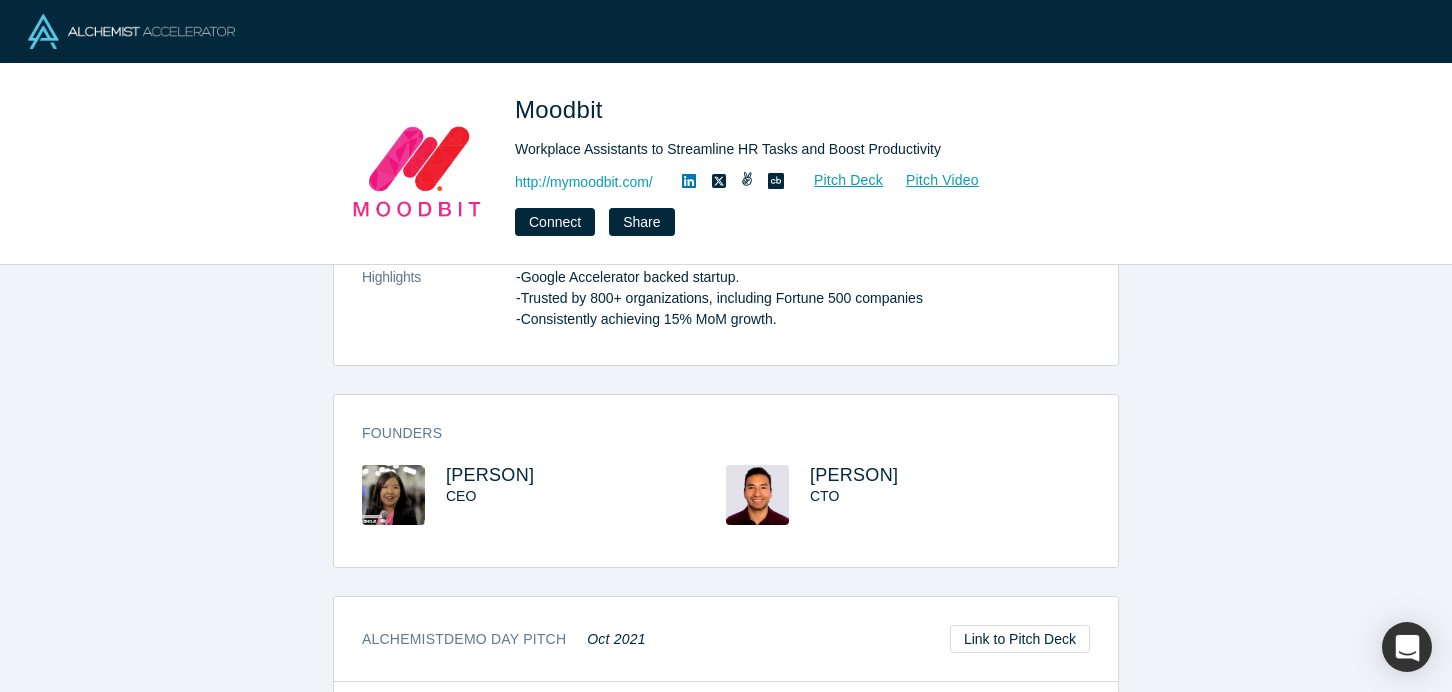 scroll, scrollTop: 467, scrollLeft: 0, axis: vertical 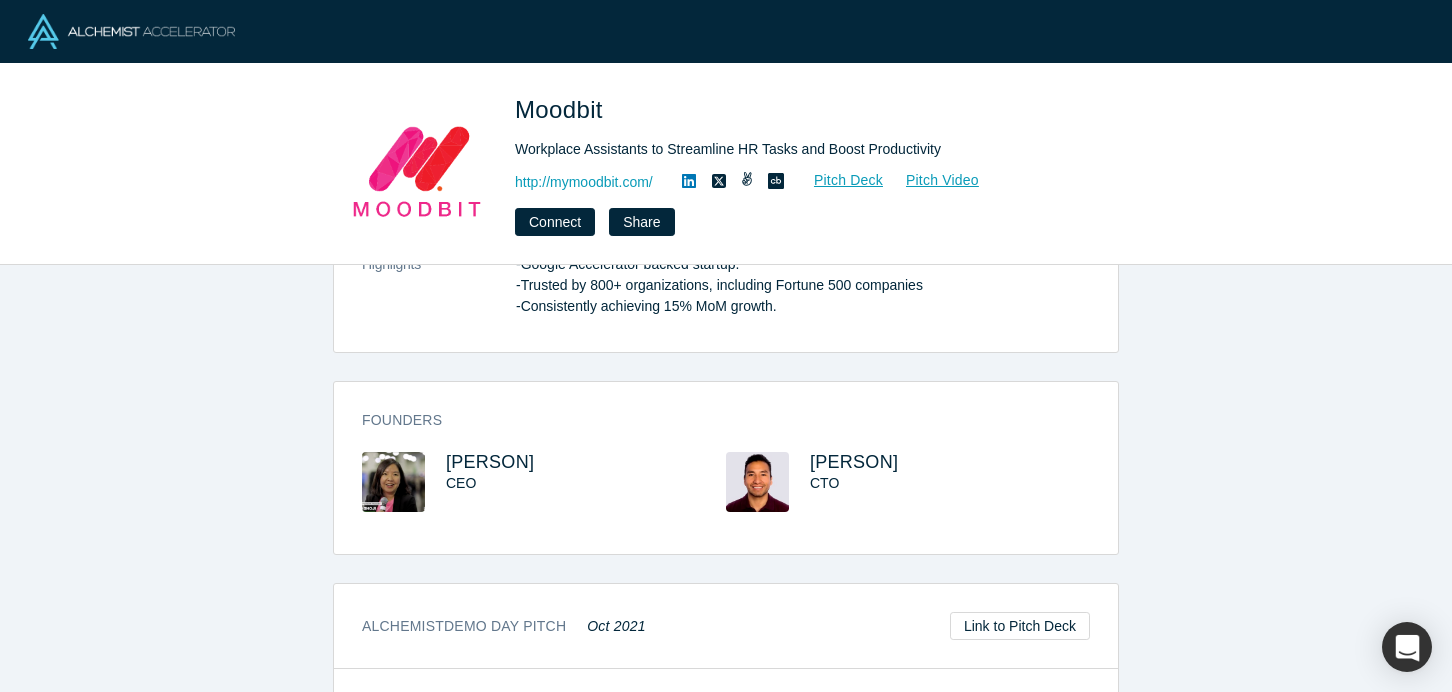 drag, startPoint x: 553, startPoint y: 452, endPoint x: 441, endPoint y: 453, distance: 112.00446 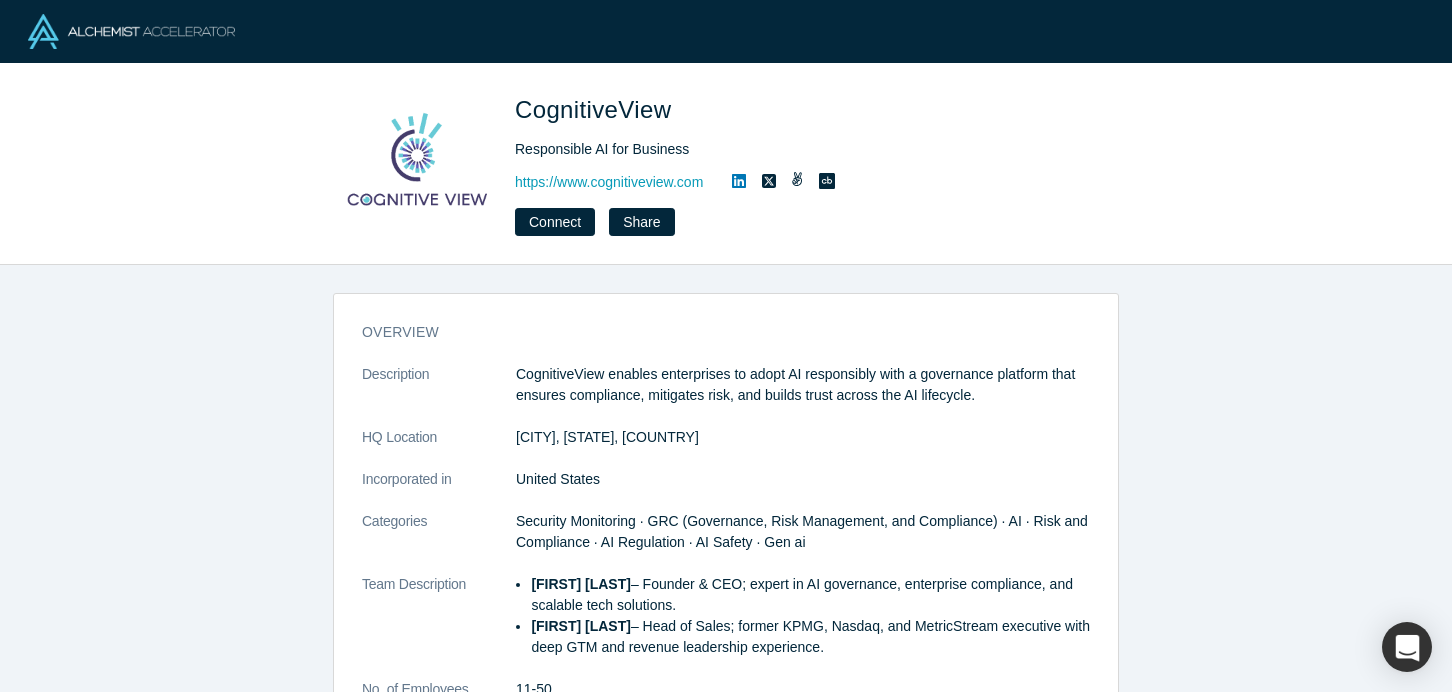 scroll, scrollTop: 0, scrollLeft: 0, axis: both 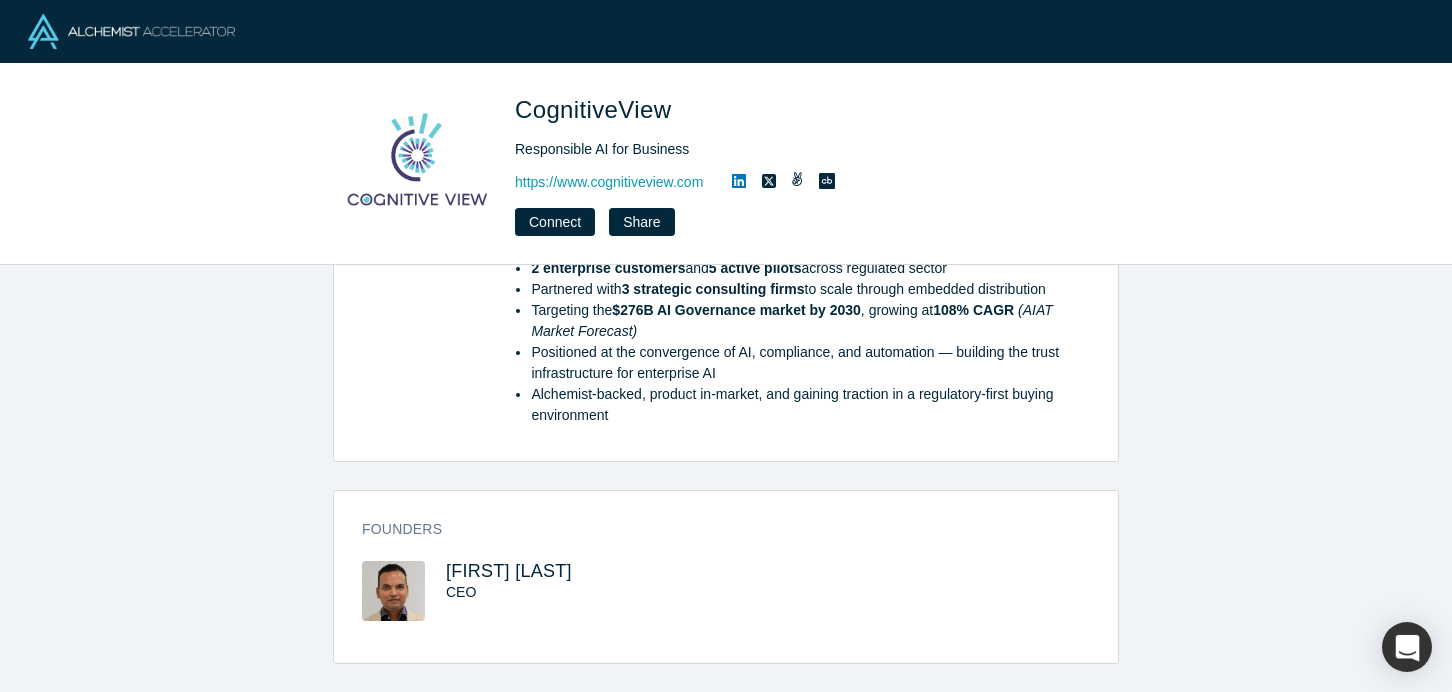 drag, startPoint x: 622, startPoint y: 569, endPoint x: 434, endPoint y: 565, distance: 188.04254 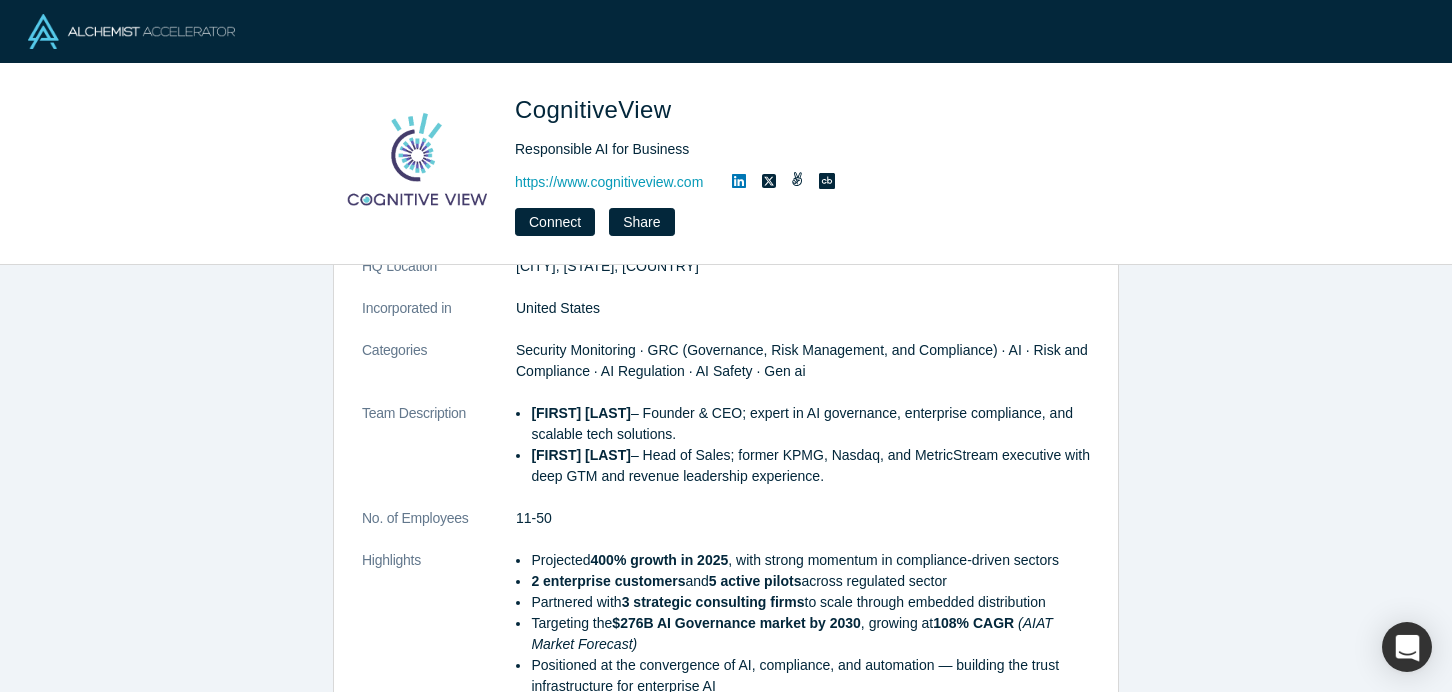 scroll, scrollTop: 0, scrollLeft: 0, axis: both 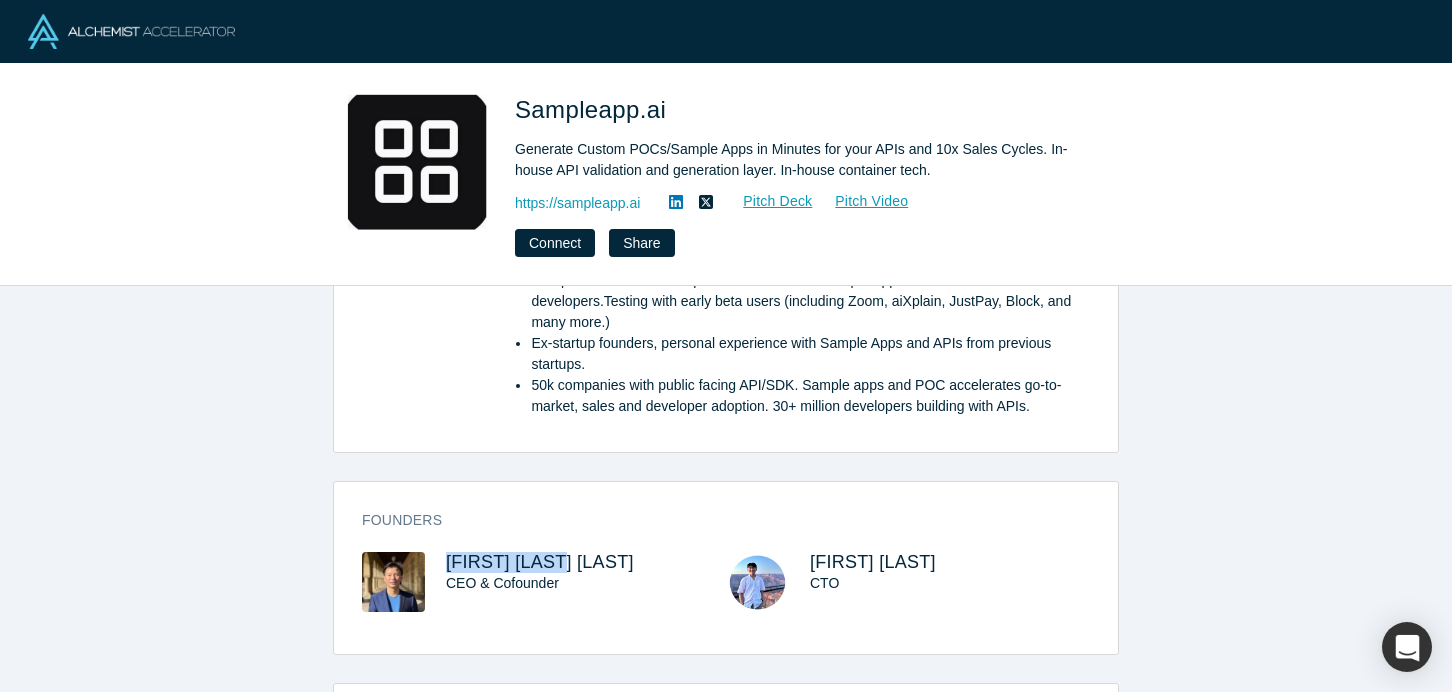 drag, startPoint x: 582, startPoint y: 556, endPoint x: 445, endPoint y: 556, distance: 137 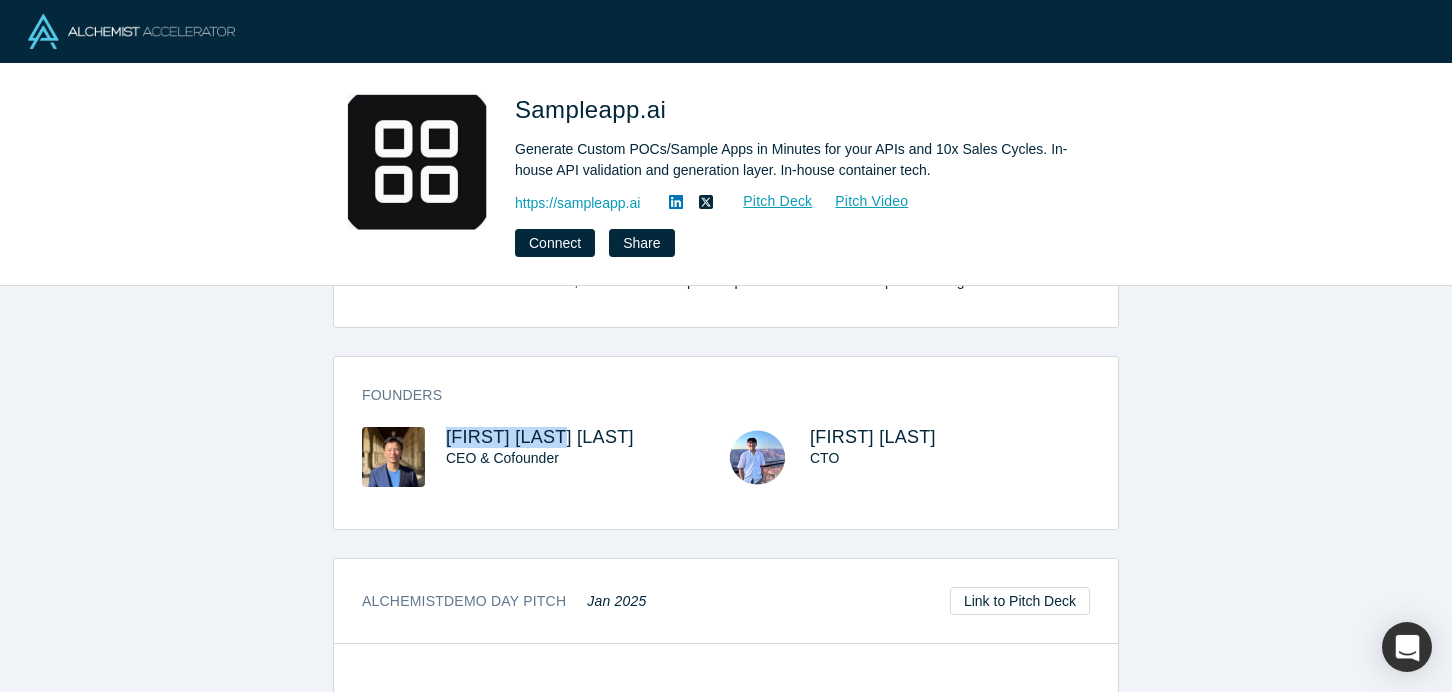 scroll, scrollTop: 1804, scrollLeft: 0, axis: vertical 